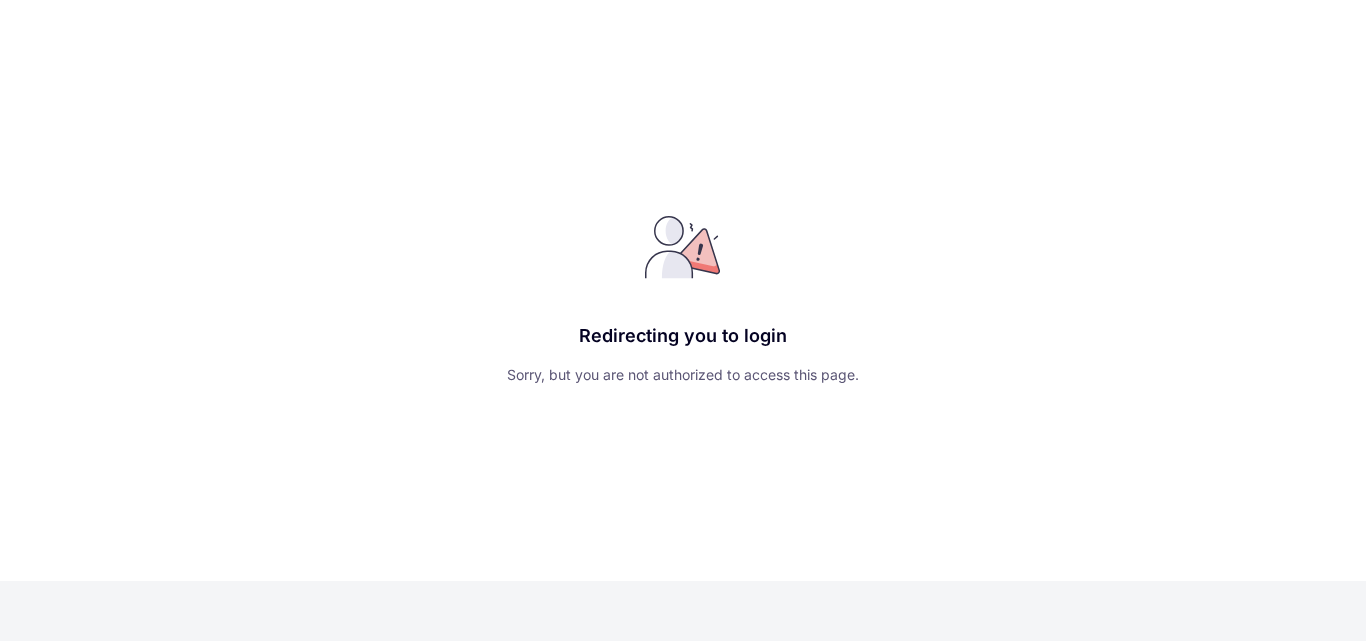 scroll, scrollTop: 0, scrollLeft: 0, axis: both 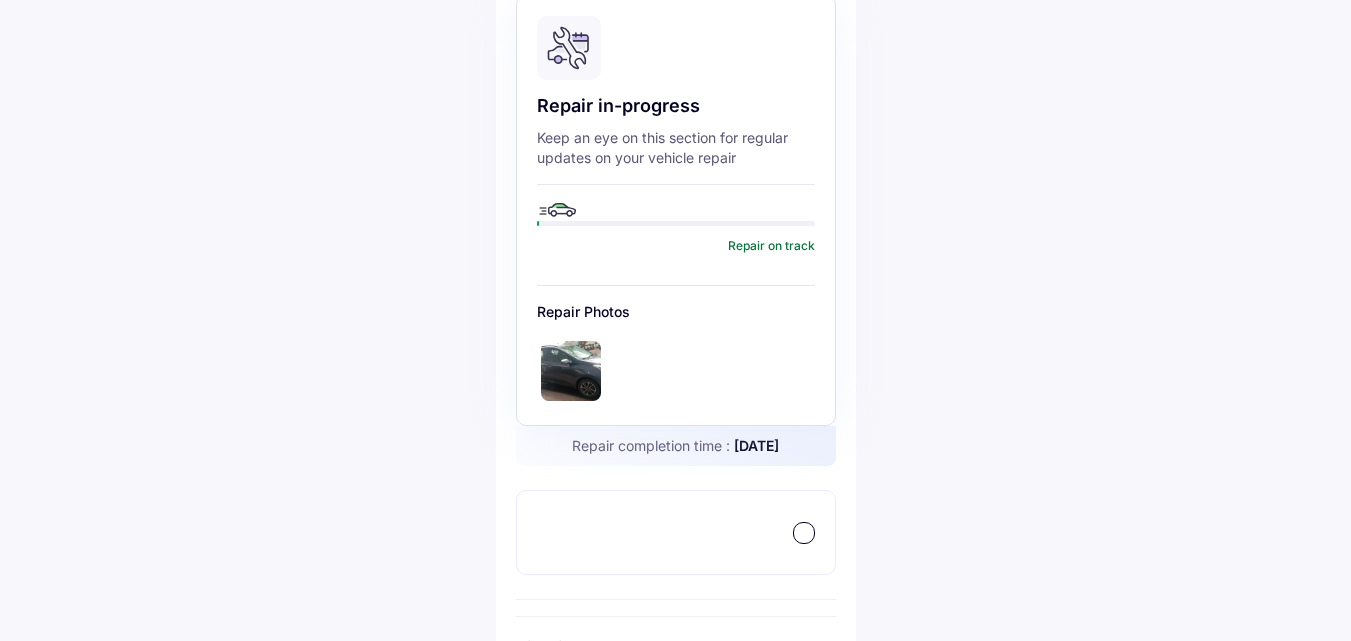 click at bounding box center [571, 371] 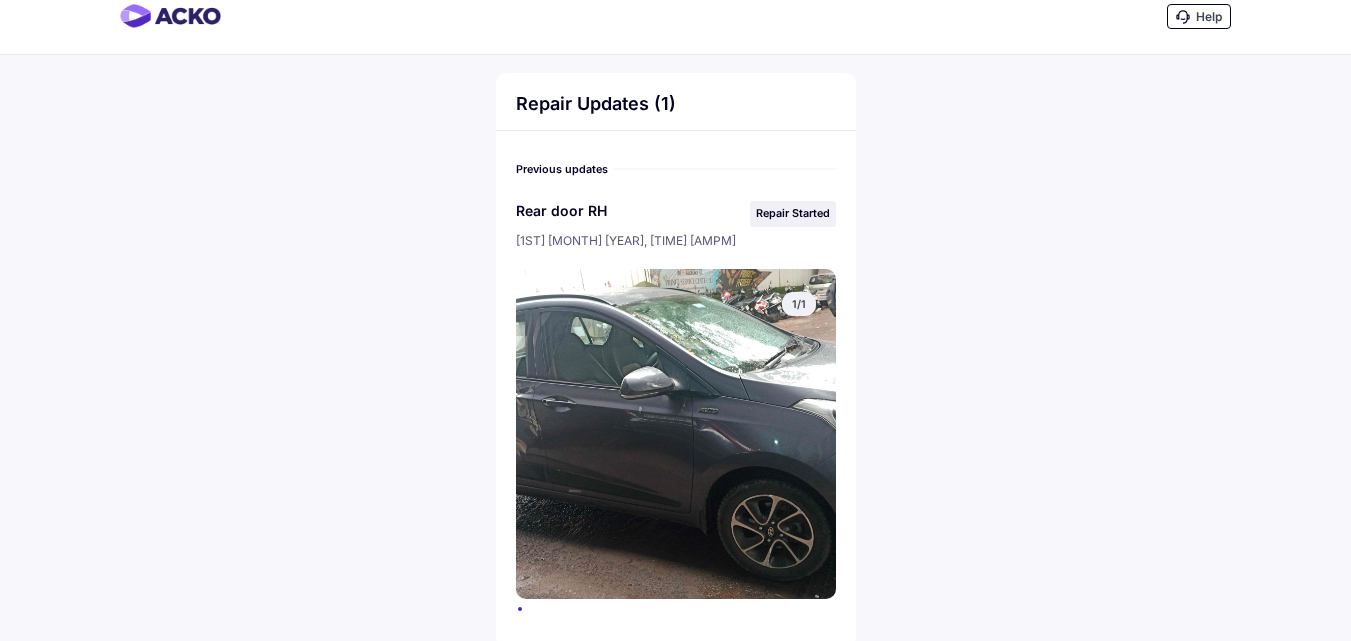 scroll, scrollTop: 27, scrollLeft: 0, axis: vertical 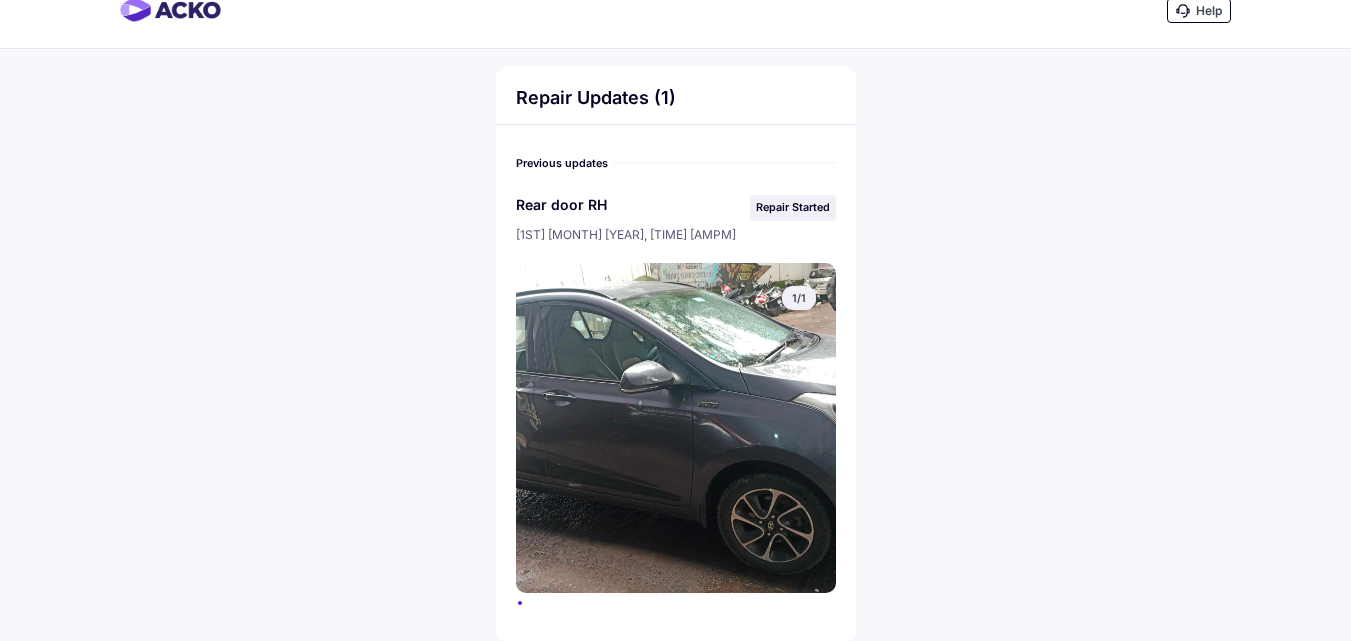 click on "[1ST] [MONTH] [YEAR], [TIME] [AMPM]" at bounding box center [676, 219] 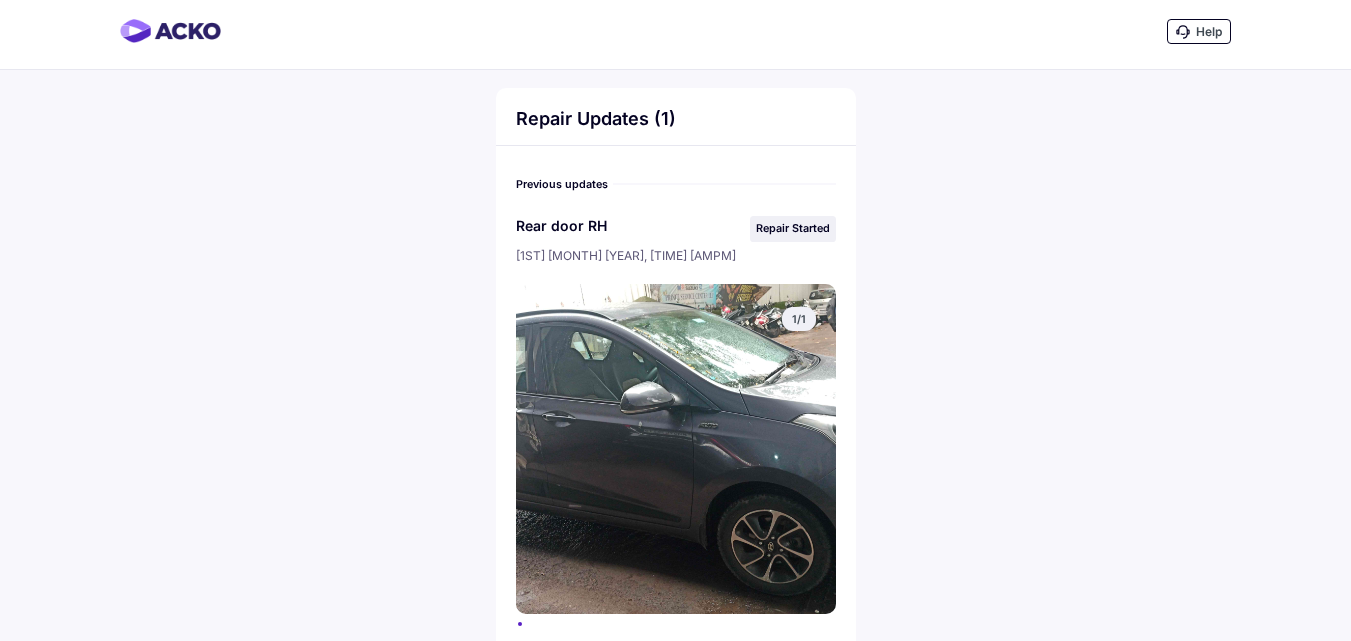 scroll, scrollTop: 0, scrollLeft: 0, axis: both 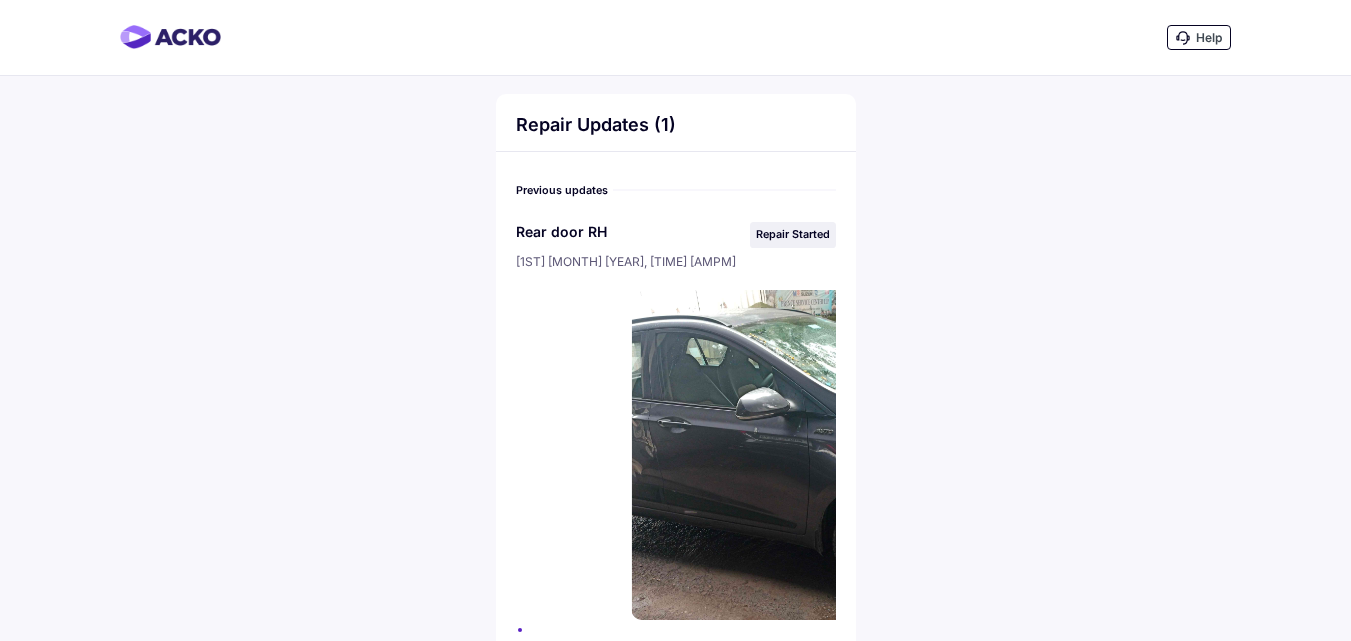 click on "Help Repair Updates (1) Previous updates Rear door RH [1ST] [MONTH] [YEAR], [TIME] [AMPM] 1  /  1" at bounding box center (675, 334) 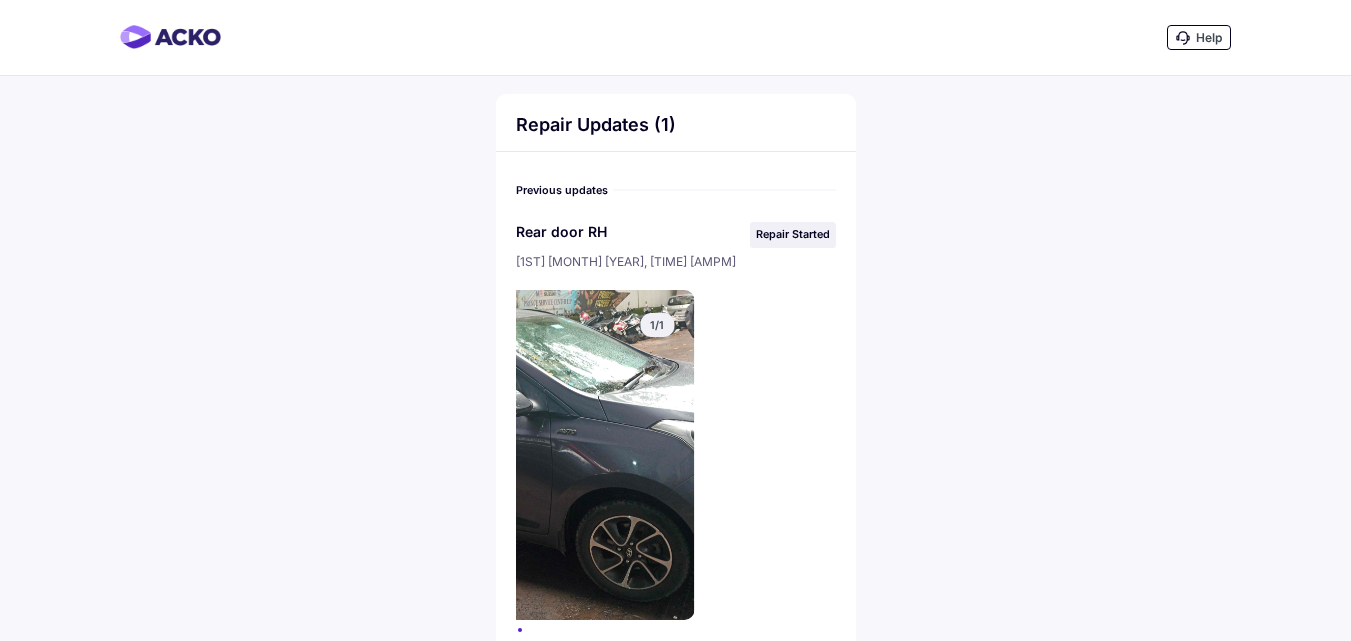 click on "Help Repair Updates (1) Previous updates Rear door RH 1st Aug 2025, 08:52 am 1  /  1" at bounding box center [675, 334] 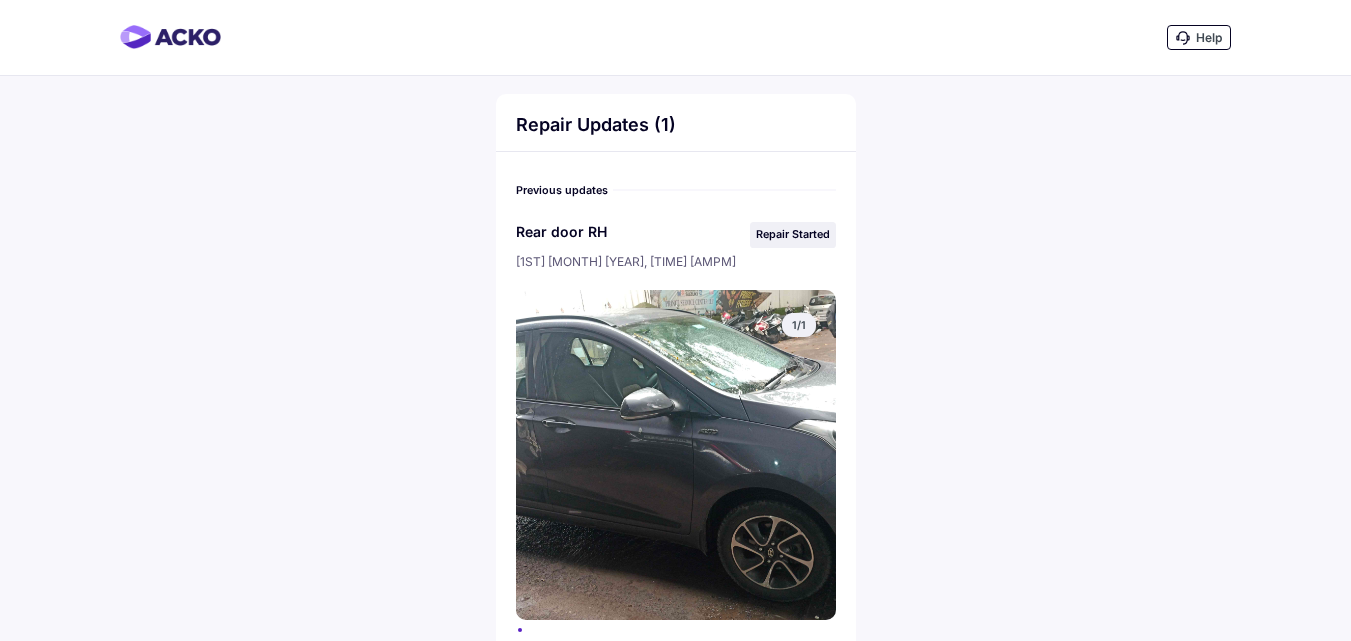 click on "Rear door RH 1st Aug 2025, 08:52 am" at bounding box center (676, 246) 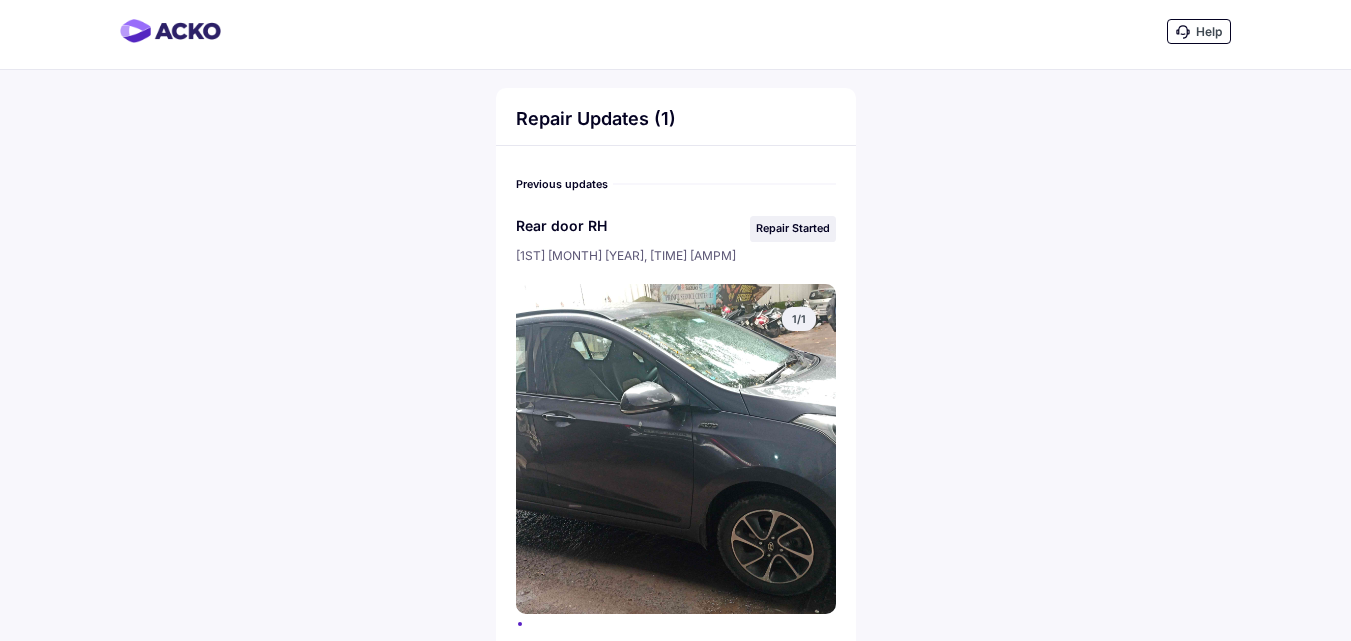 scroll, scrollTop: 0, scrollLeft: 0, axis: both 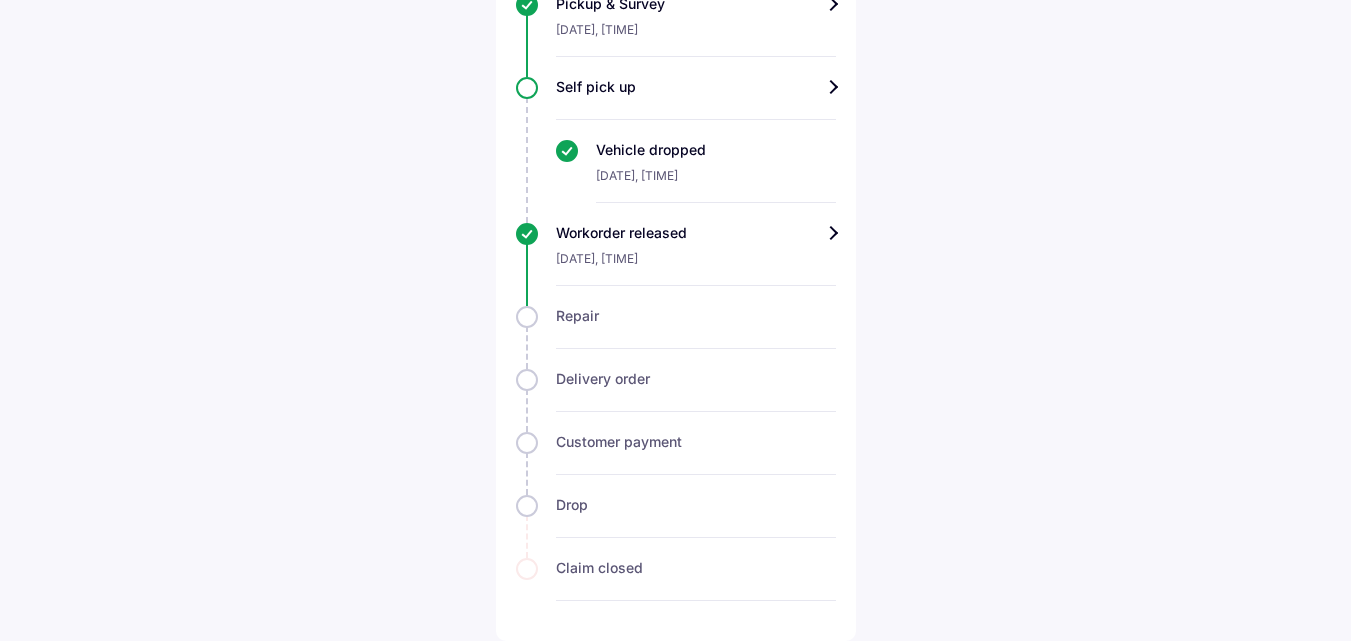 click on "Workorder released" at bounding box center [696, 233] 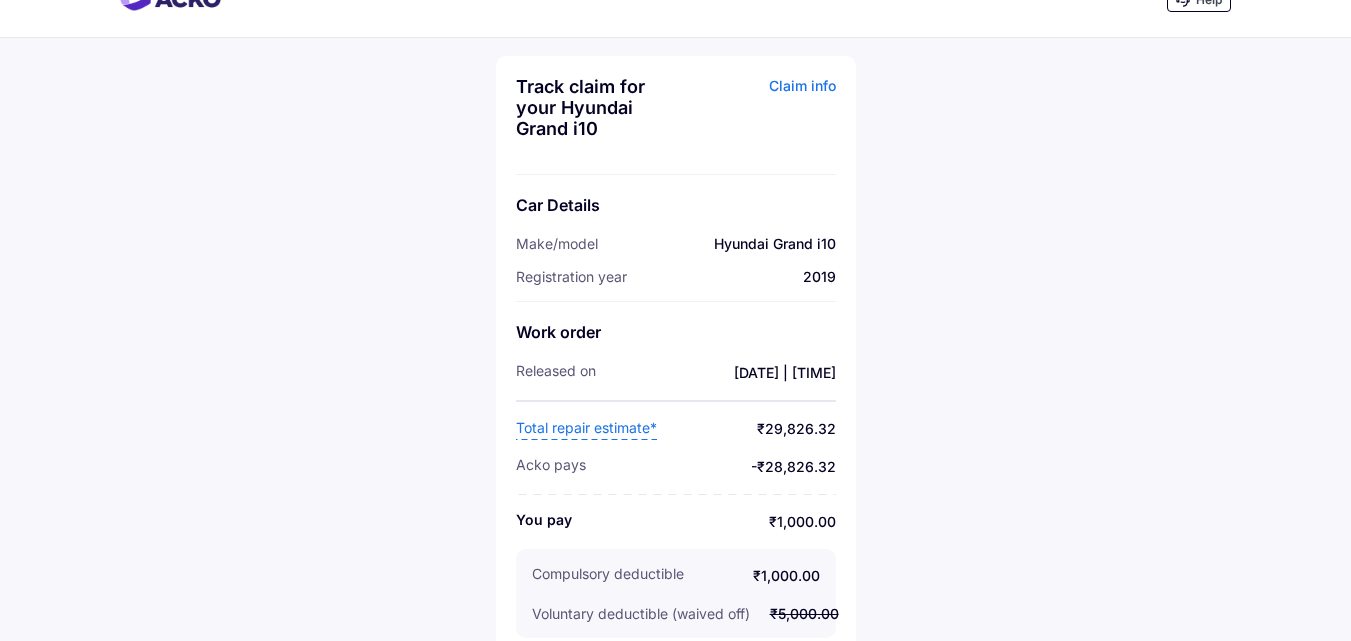scroll, scrollTop: 55, scrollLeft: 0, axis: vertical 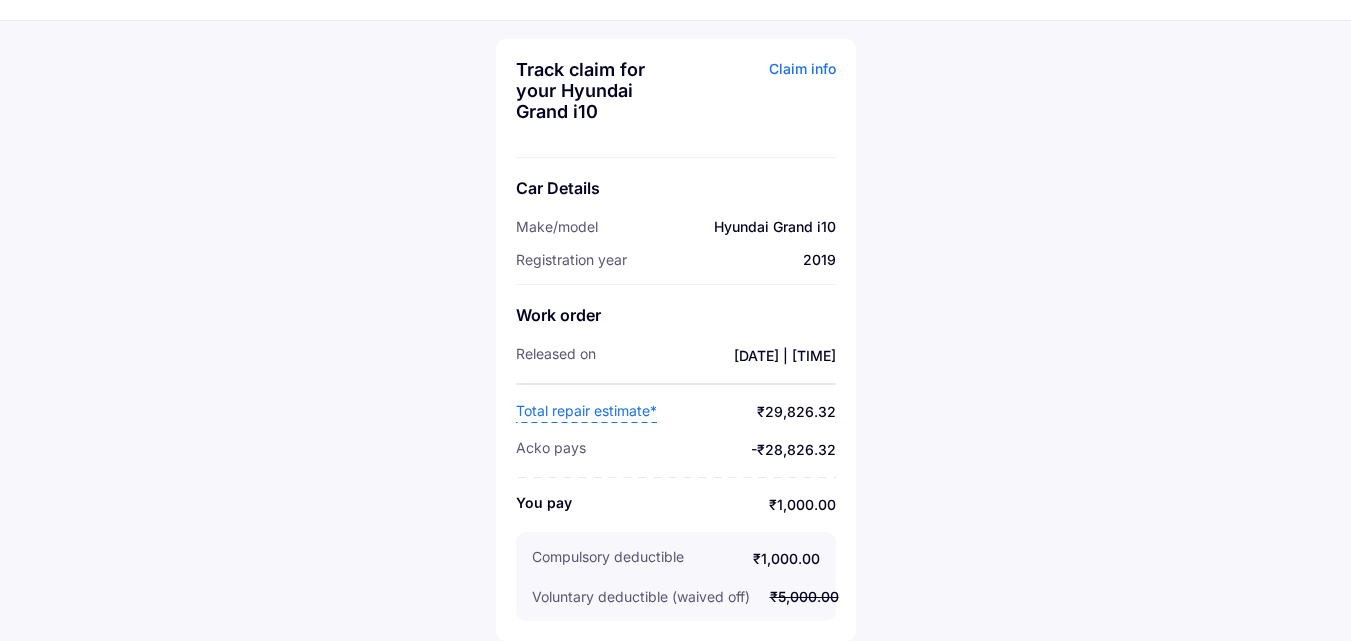 click on "Total repair estimate*" at bounding box center (586, 412) 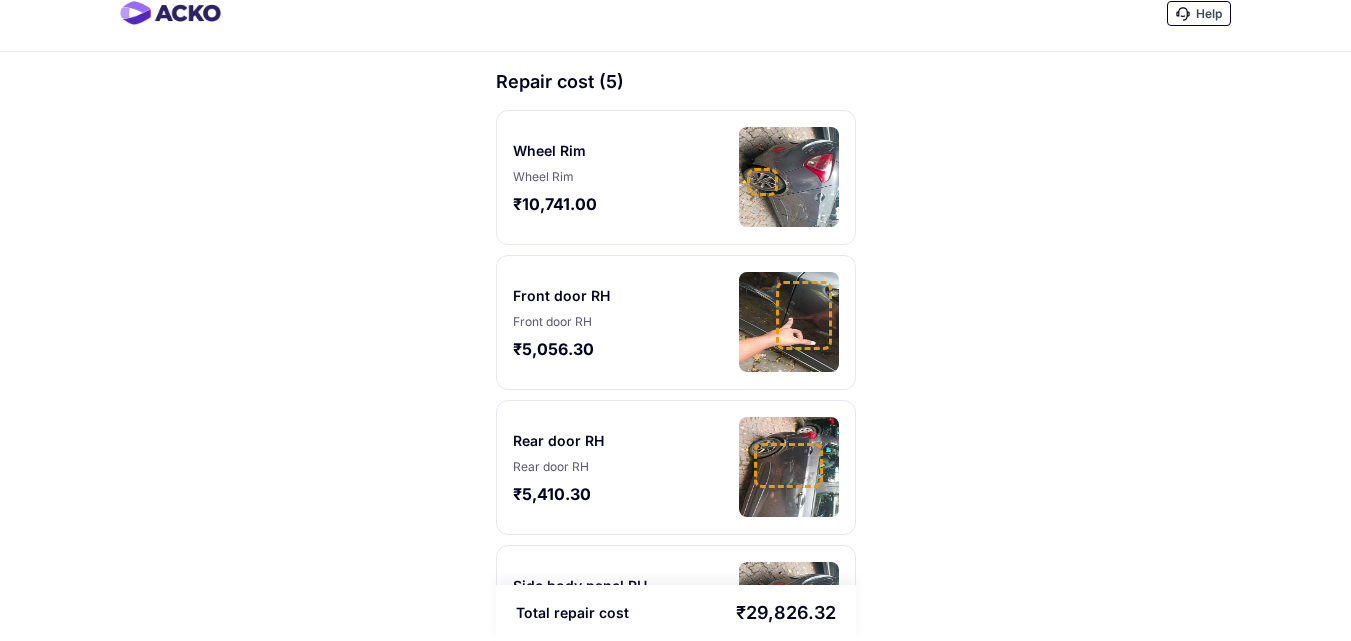 scroll, scrollTop: 0, scrollLeft: 0, axis: both 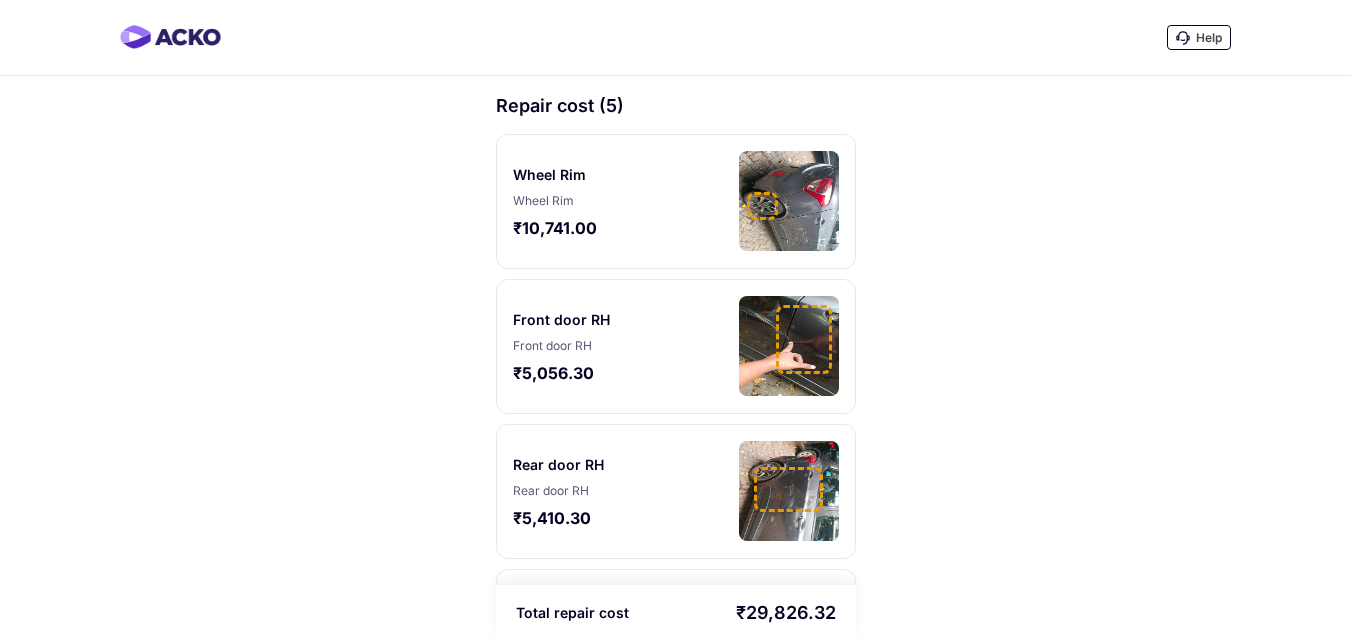 click at bounding box center (763, 206) 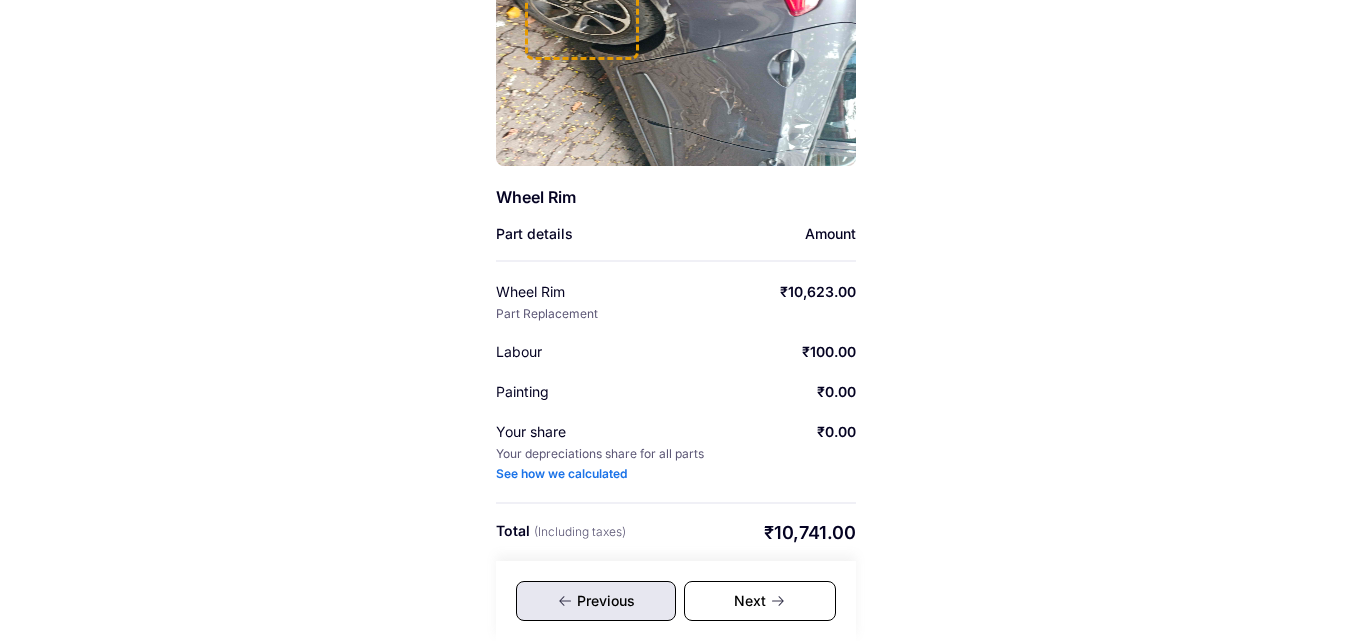 scroll, scrollTop: 315, scrollLeft: 0, axis: vertical 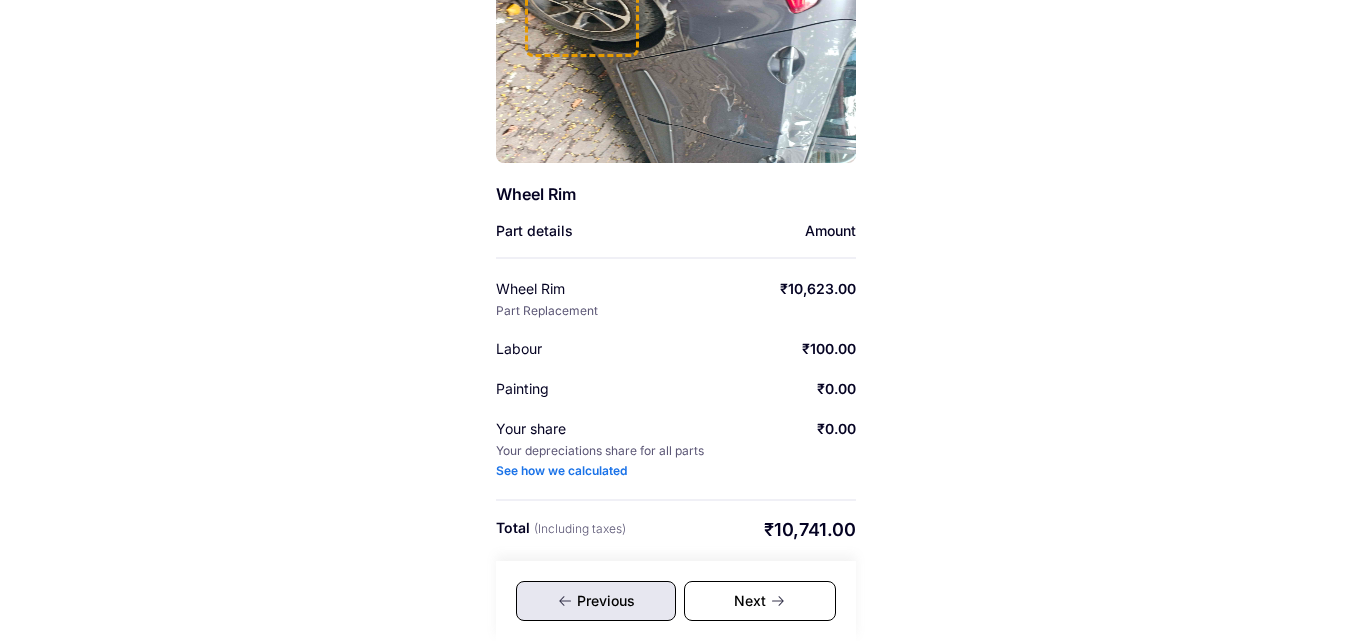 click on "See how we calculated" at bounding box center (561, 471) 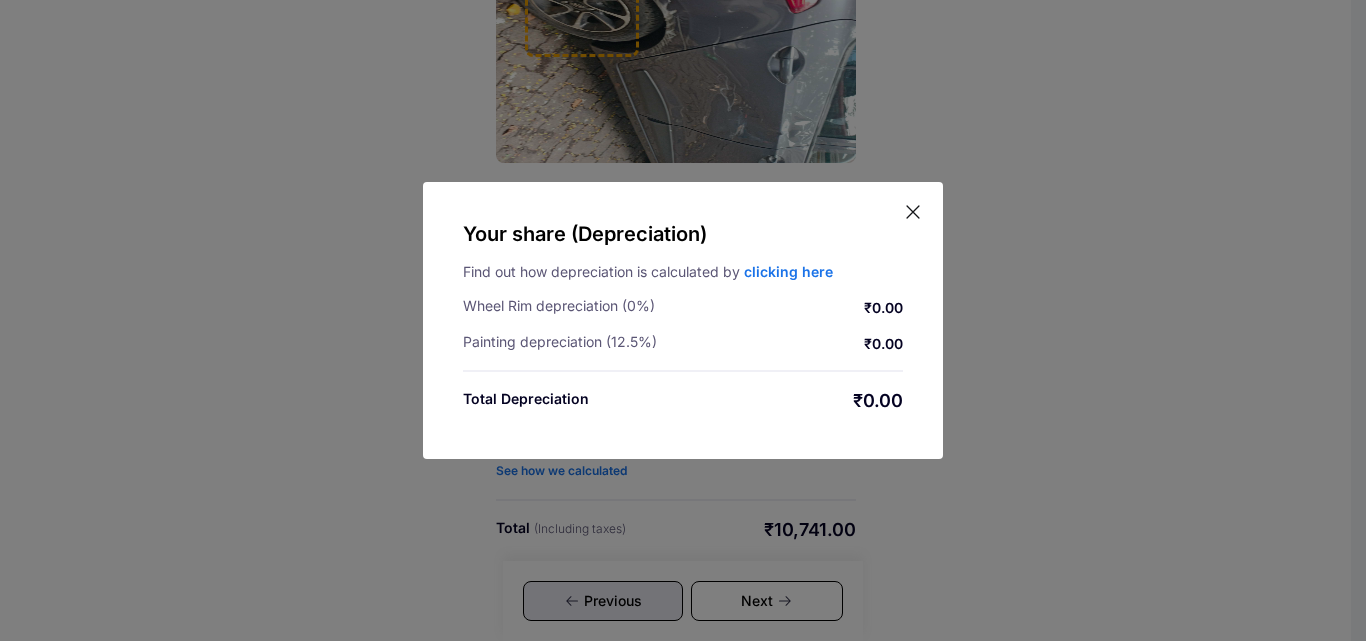click 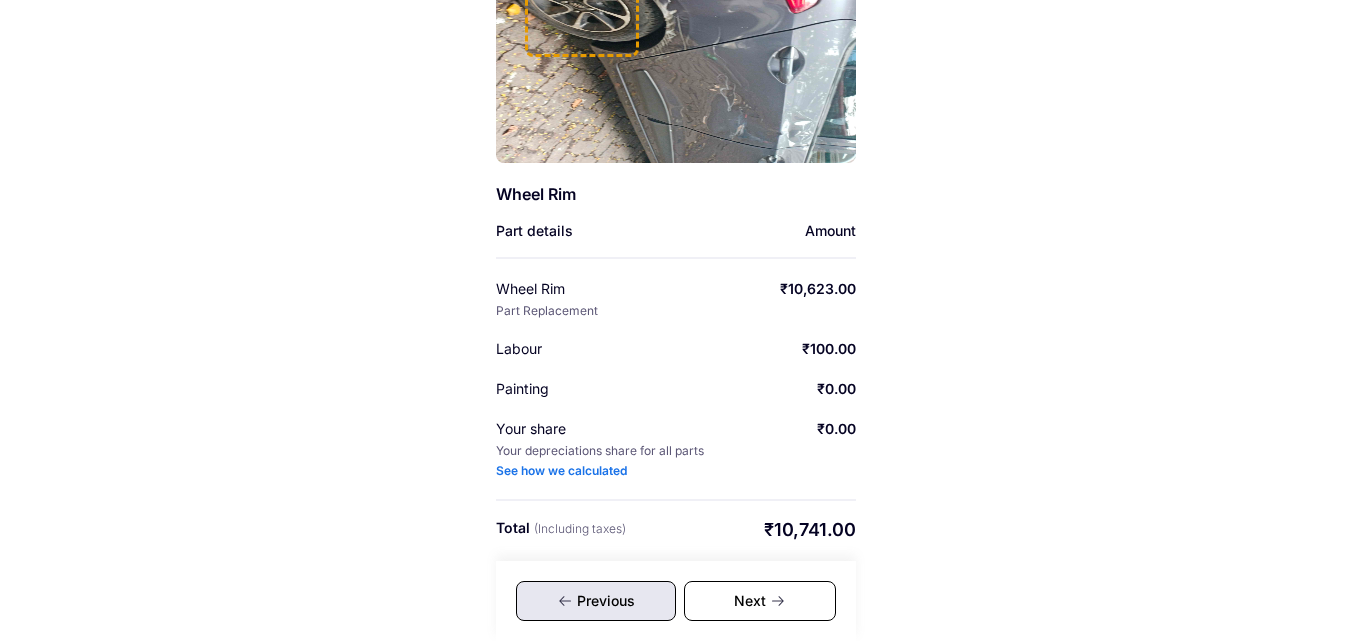 click on "Next" at bounding box center (760, 601) 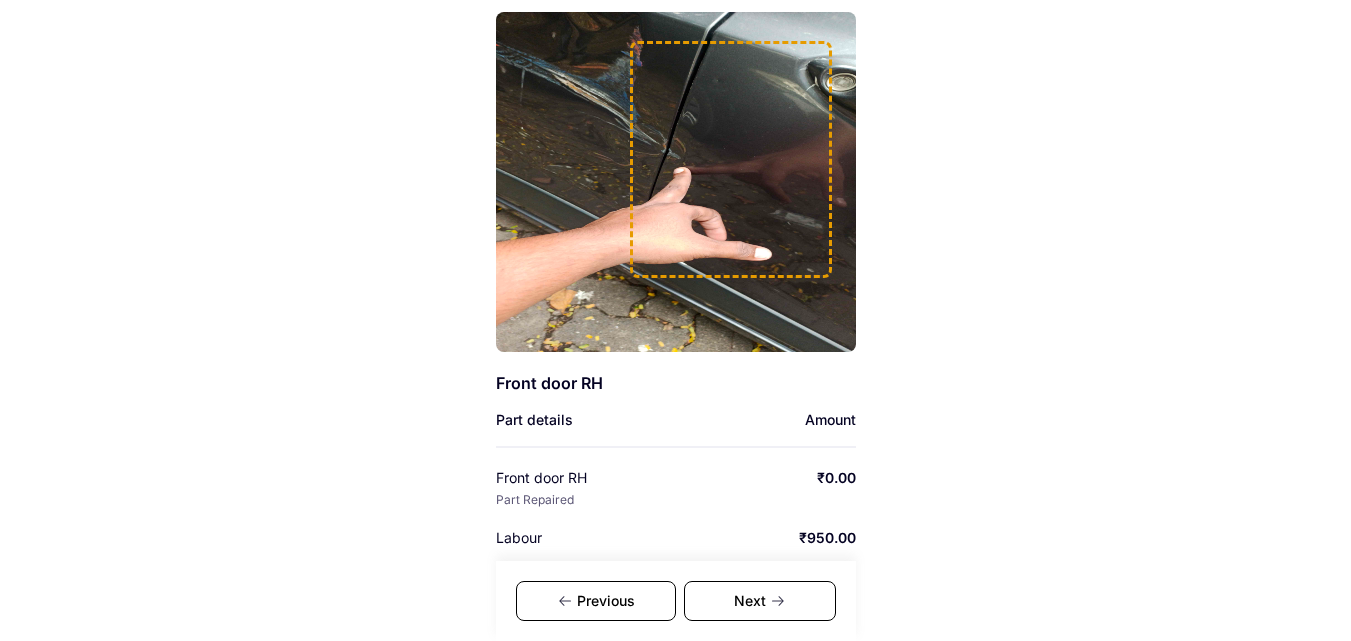 scroll, scrollTop: 115, scrollLeft: 0, axis: vertical 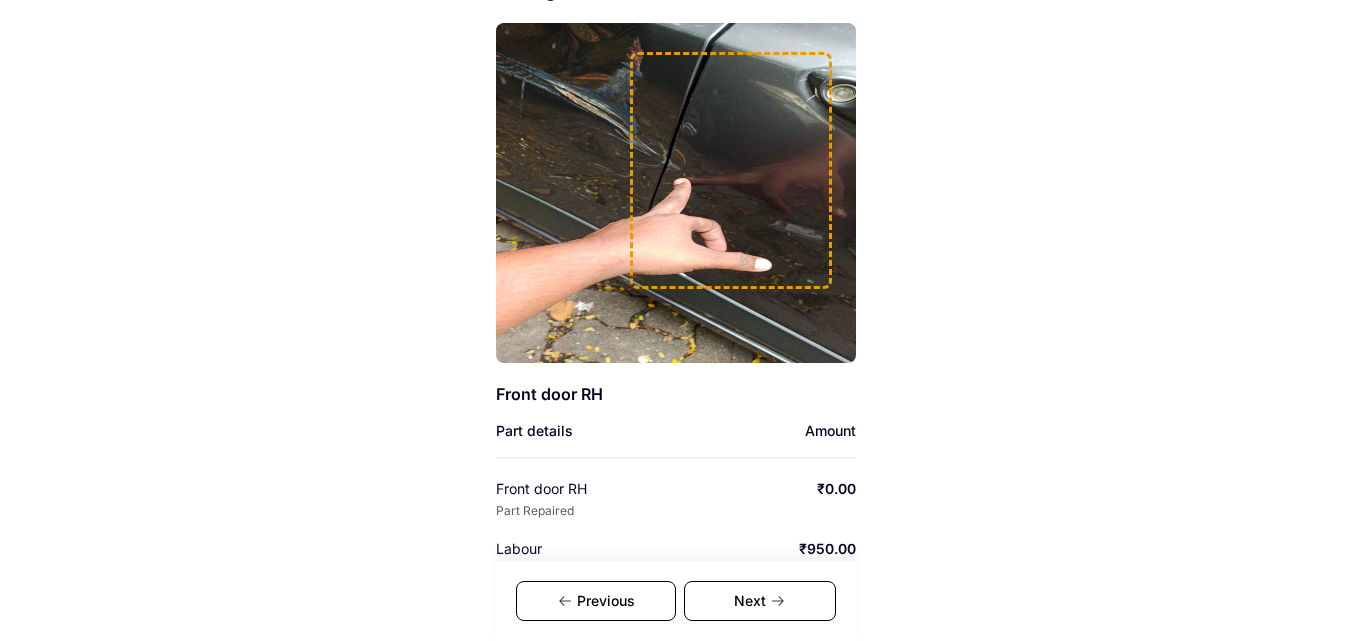 click at bounding box center [731, 170] 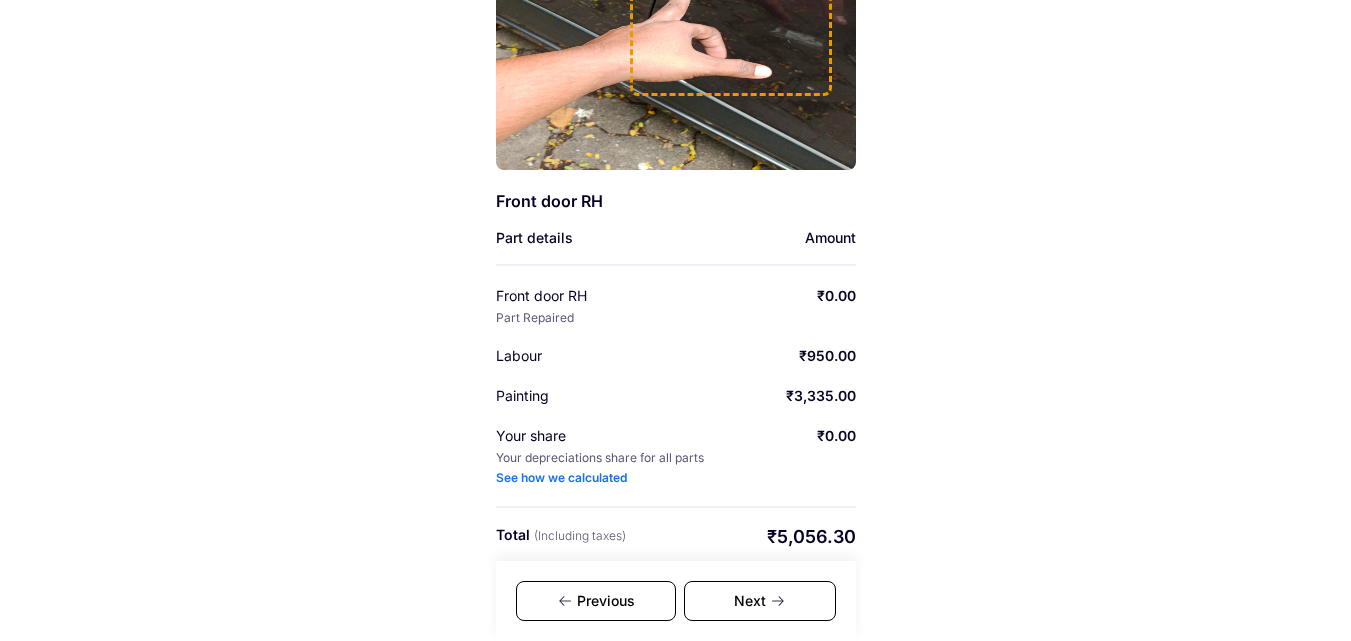 scroll, scrollTop: 315, scrollLeft: 0, axis: vertical 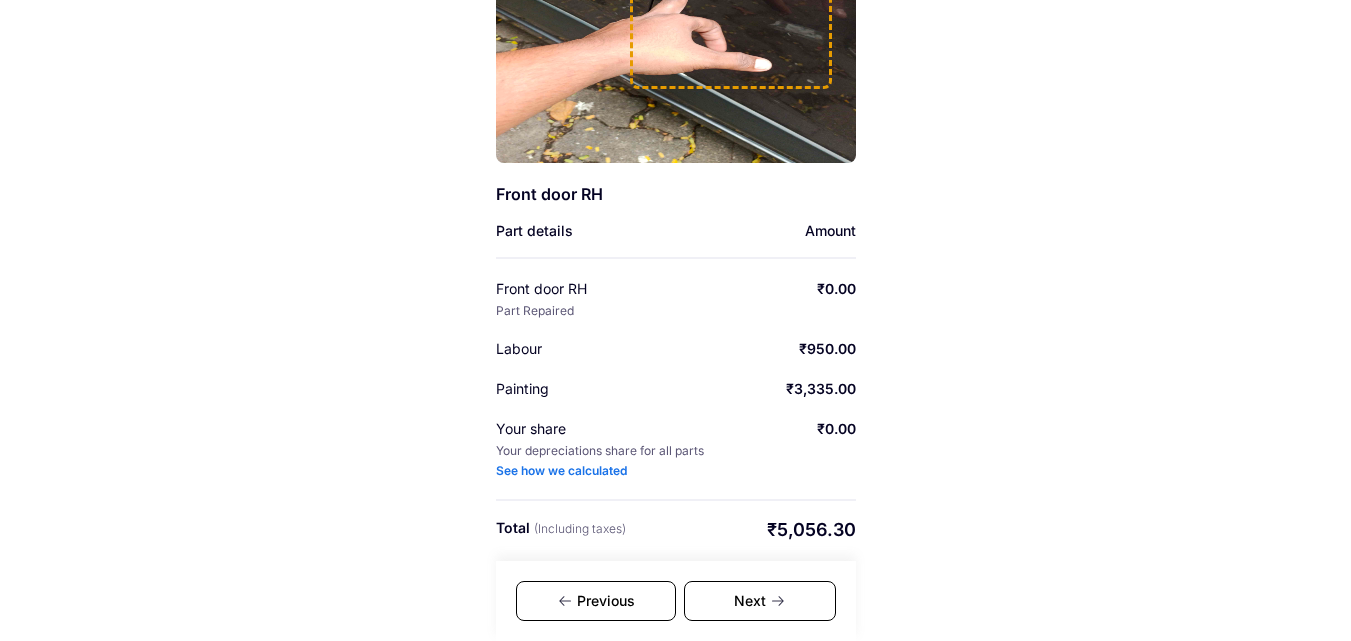 click on "Next" at bounding box center [760, 601] 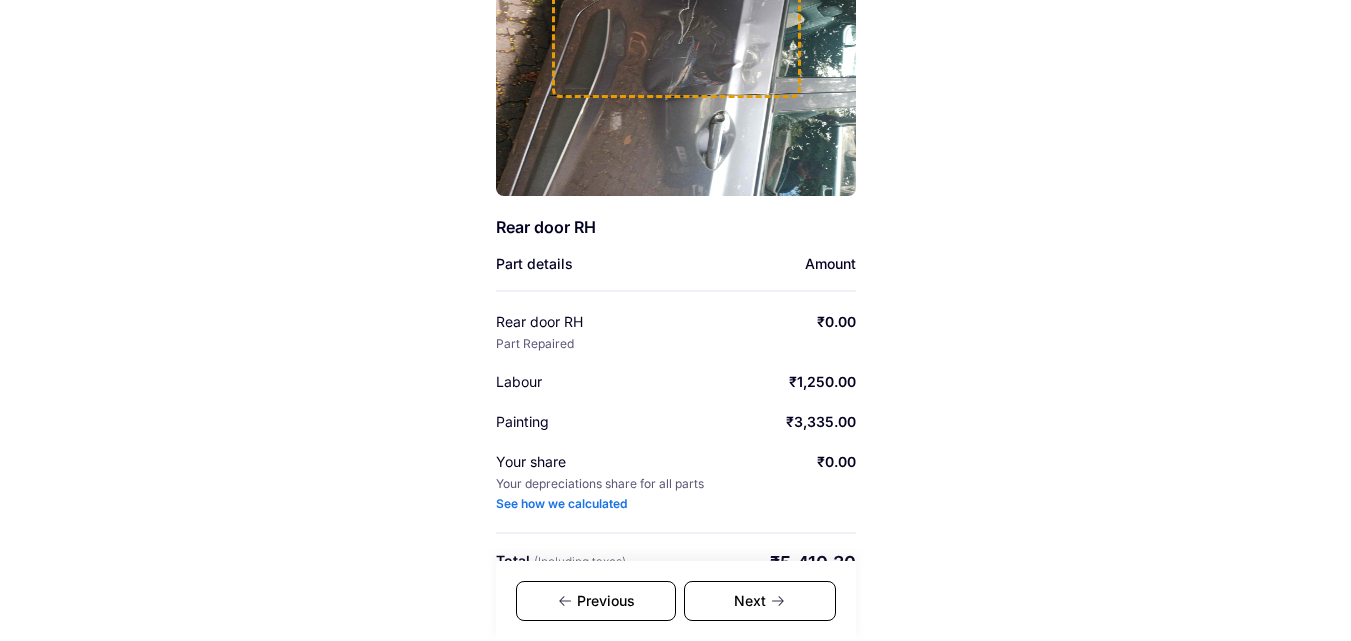scroll, scrollTop: 315, scrollLeft: 0, axis: vertical 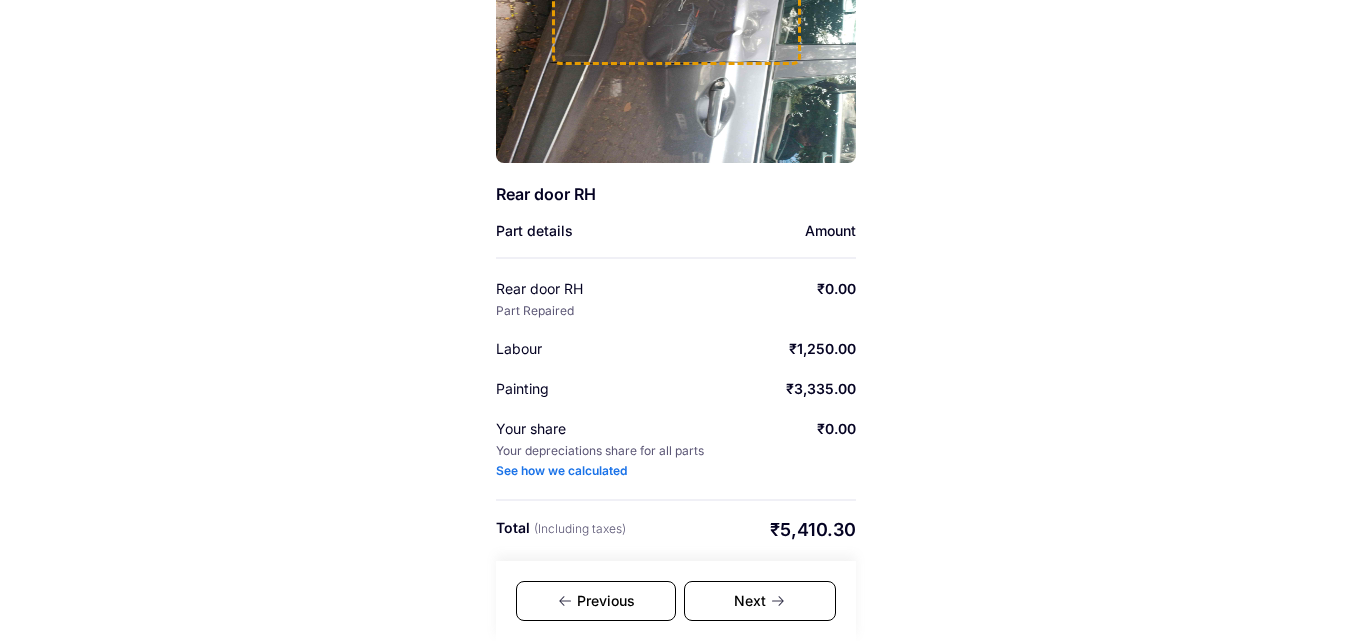 click on "Next" at bounding box center (760, 601) 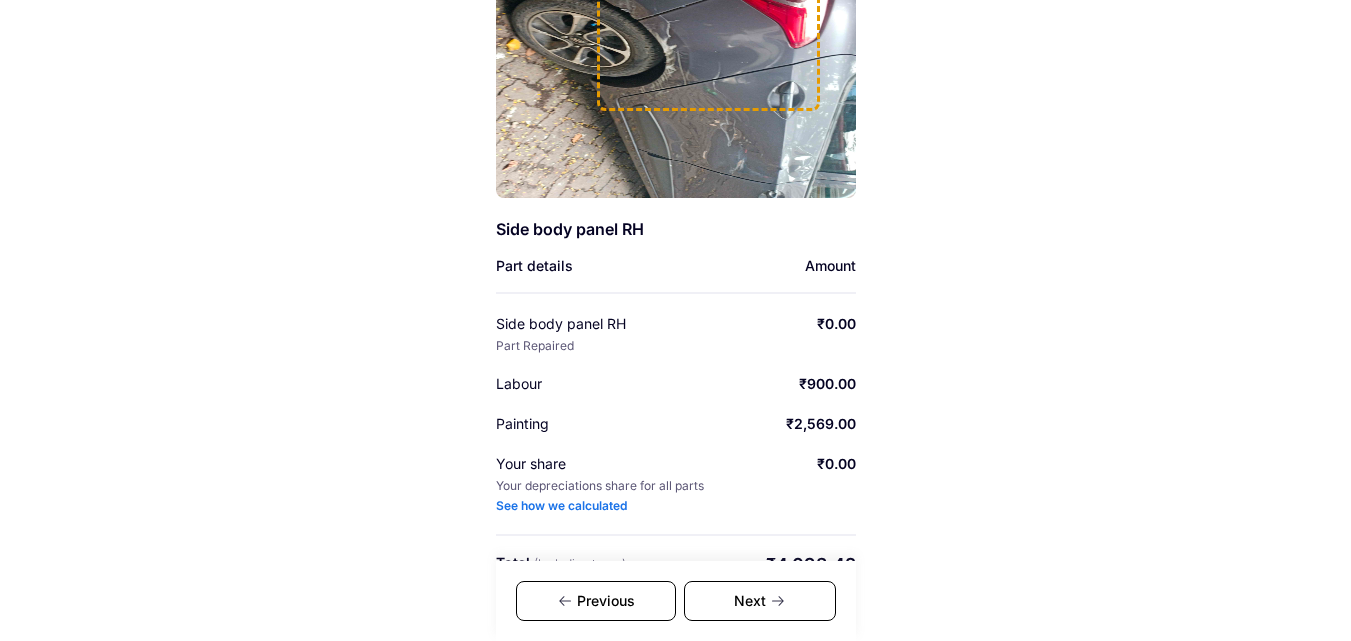 scroll, scrollTop: 315, scrollLeft: 0, axis: vertical 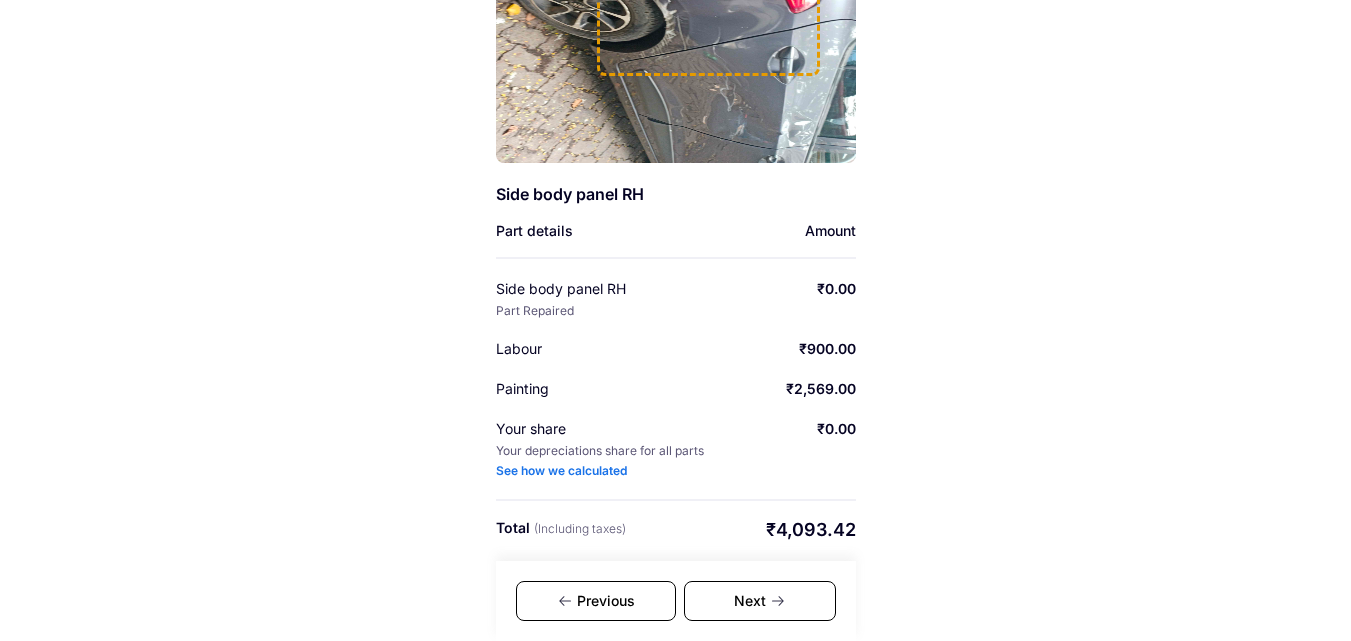 click on "Next" at bounding box center [760, 601] 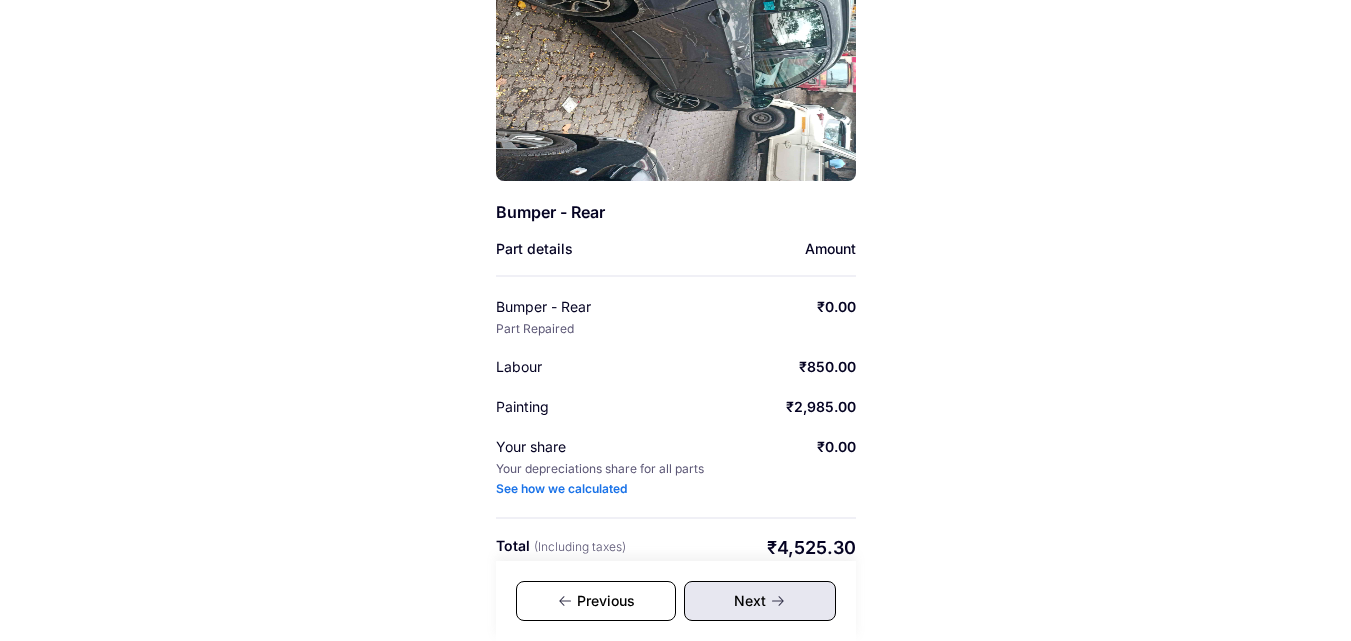 scroll, scrollTop: 315, scrollLeft: 0, axis: vertical 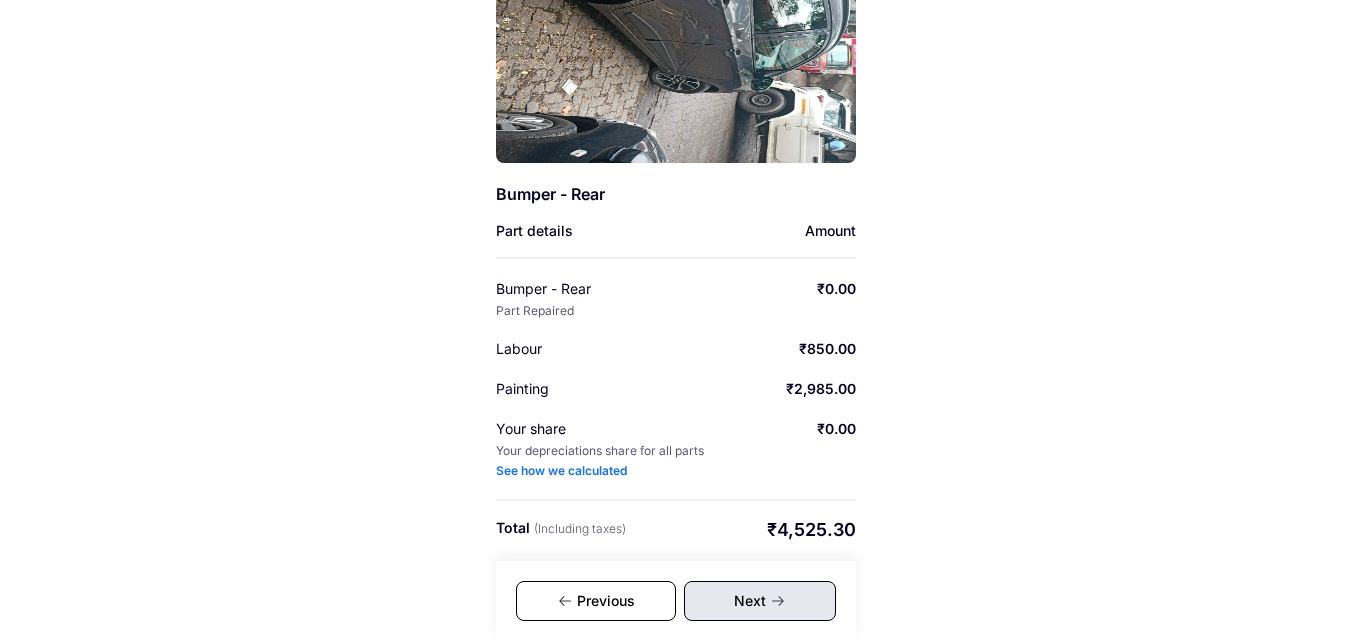 click on "Next" at bounding box center [760, 601] 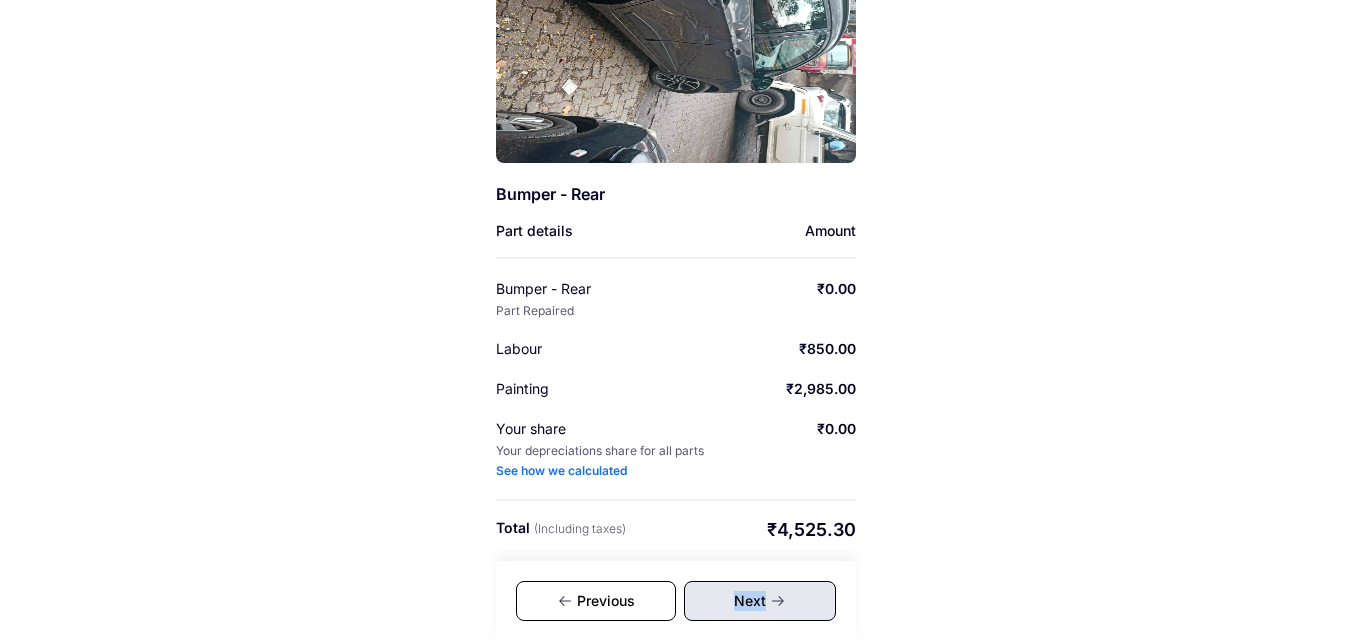click on "Next" at bounding box center [760, 601] 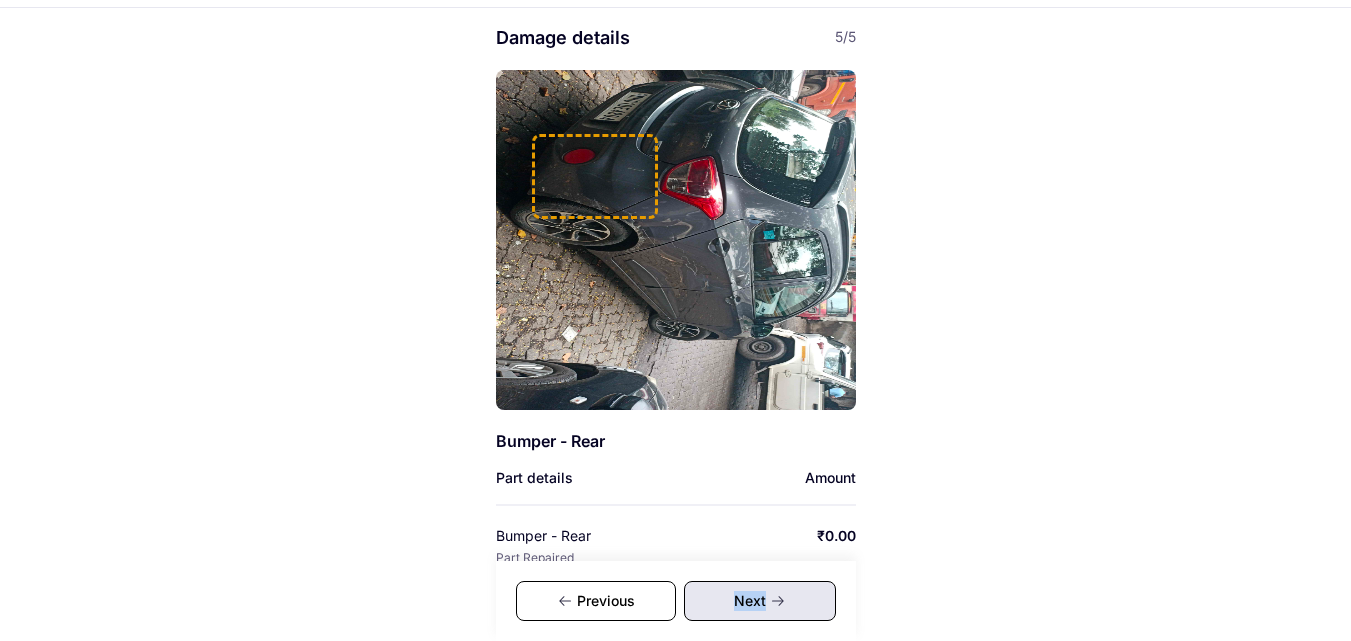 scroll, scrollTop: 115, scrollLeft: 0, axis: vertical 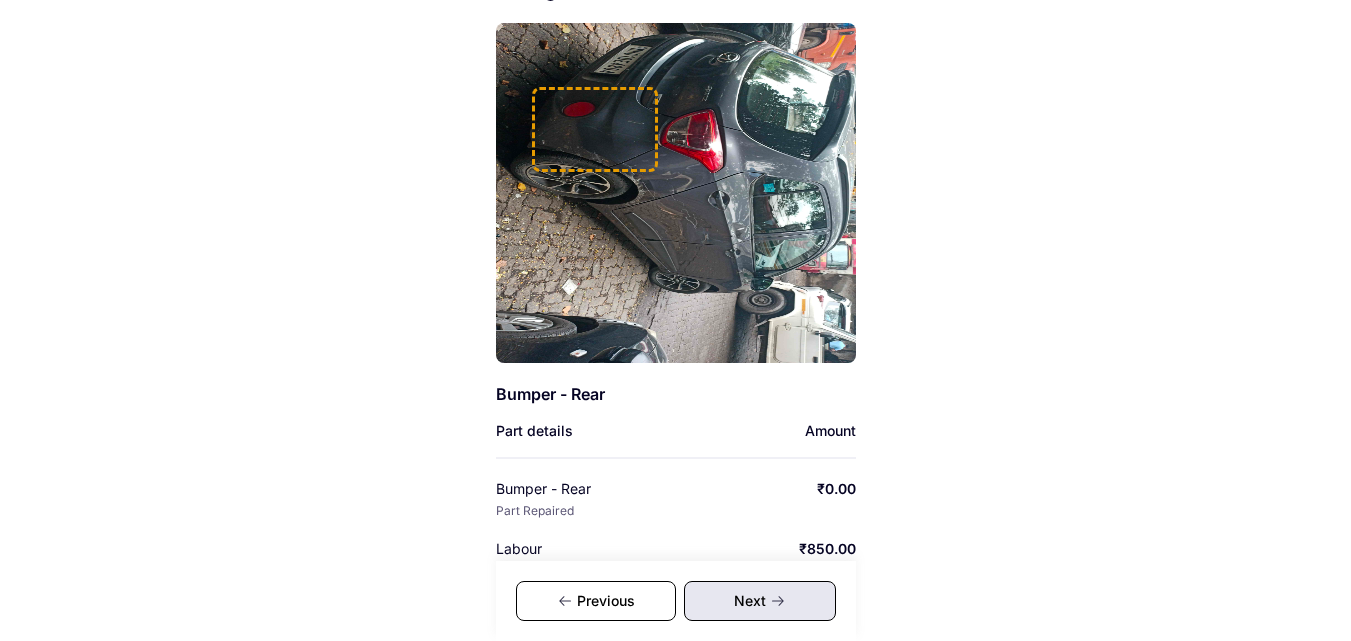 click on "Previous" at bounding box center [596, 601] 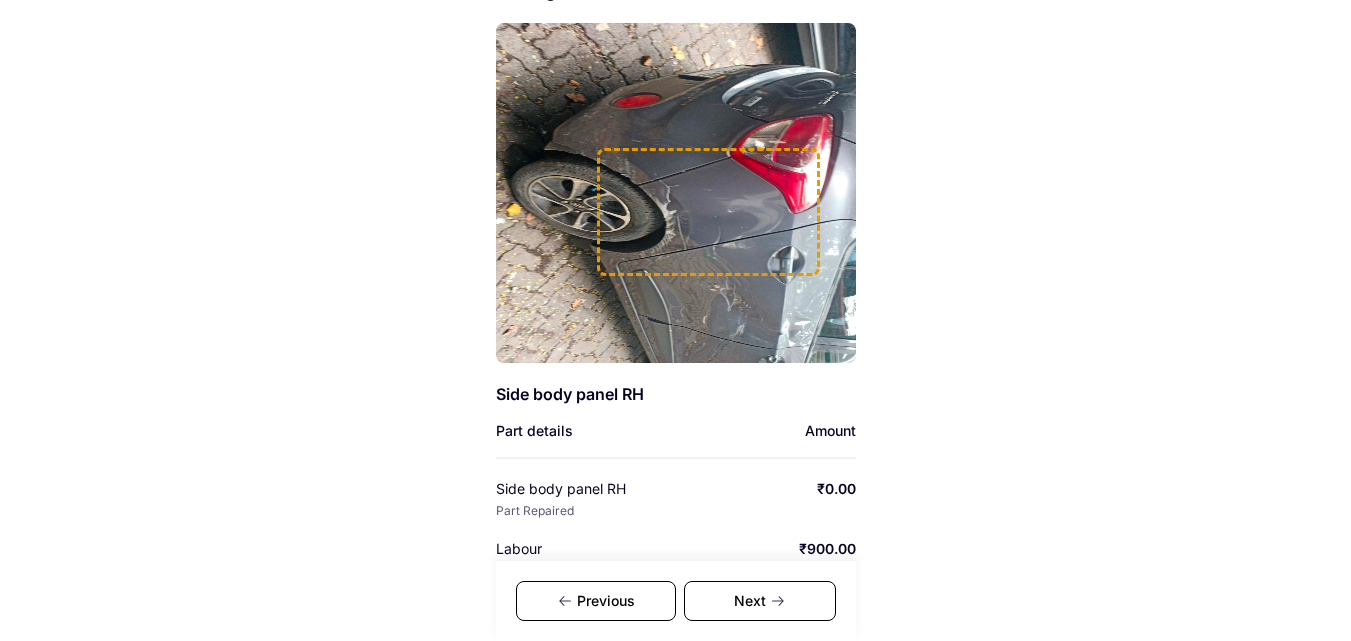 click on "Previous" at bounding box center [596, 601] 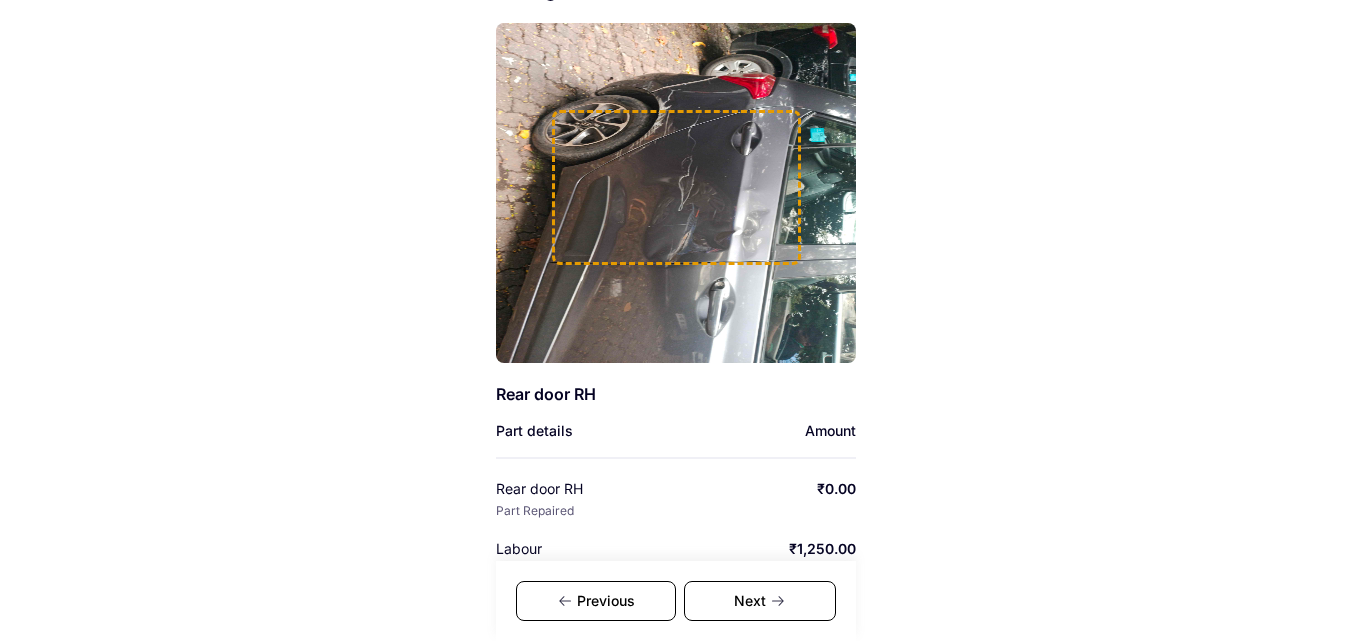 click on "Previous" at bounding box center (596, 601) 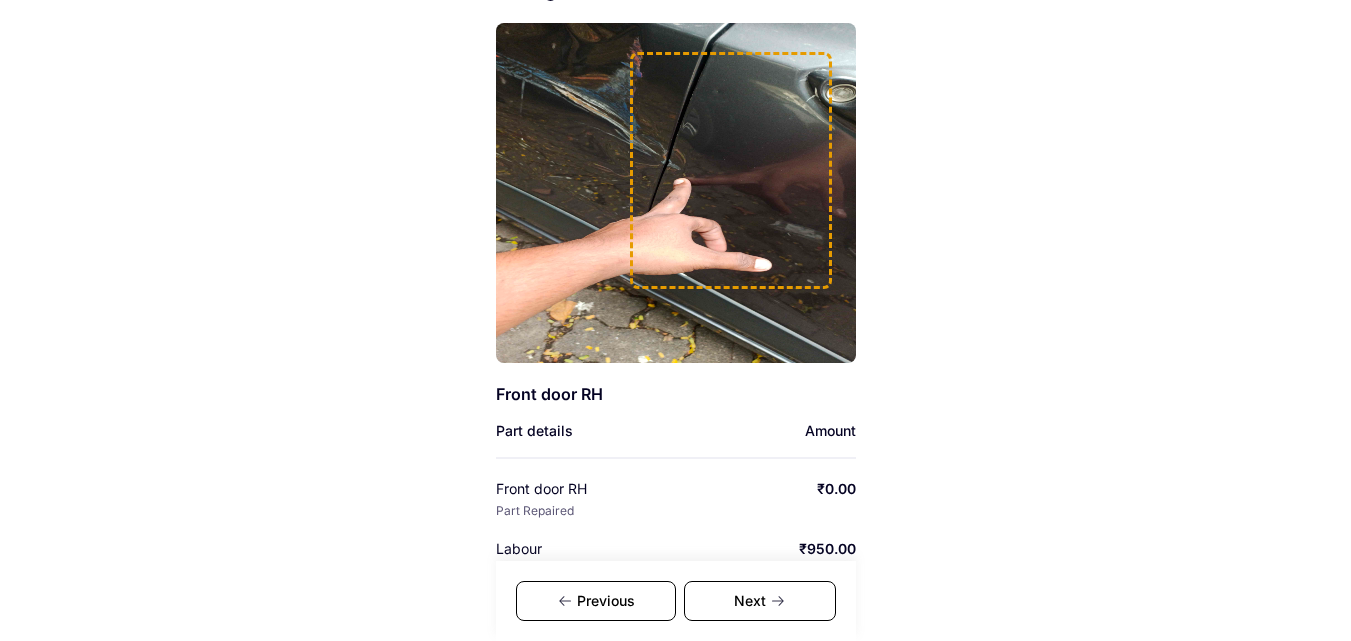click on "Previous" at bounding box center (596, 601) 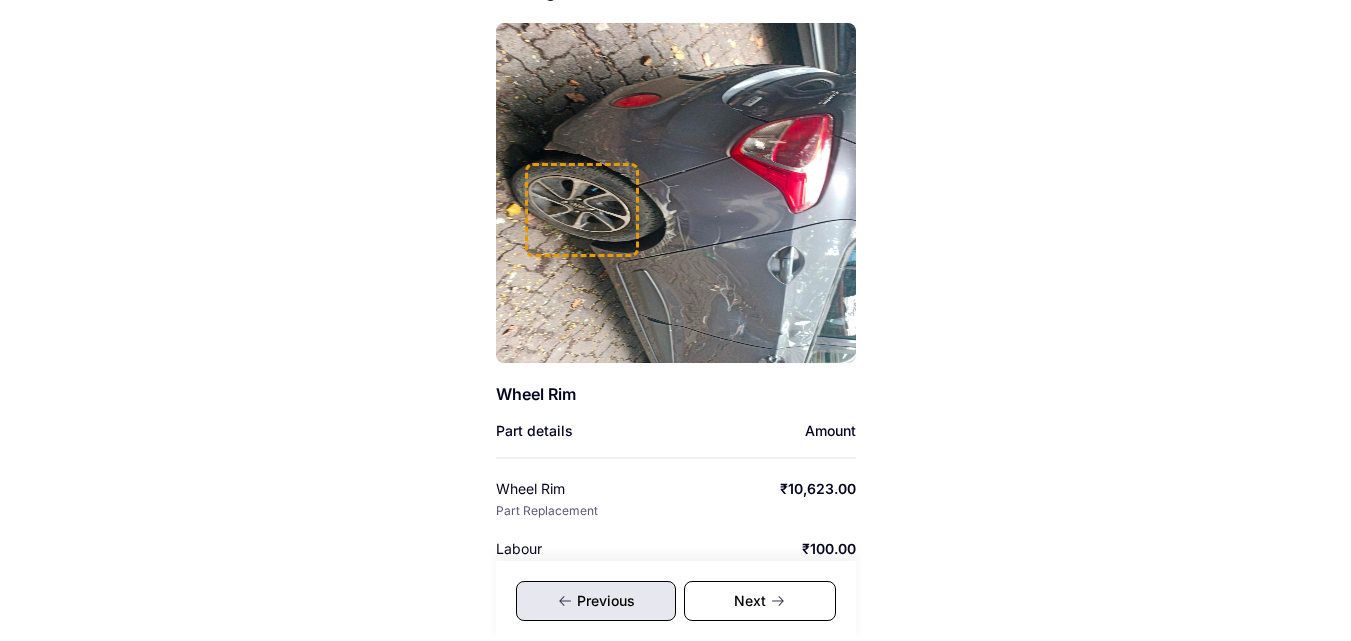 click on "Previous" at bounding box center (596, 601) 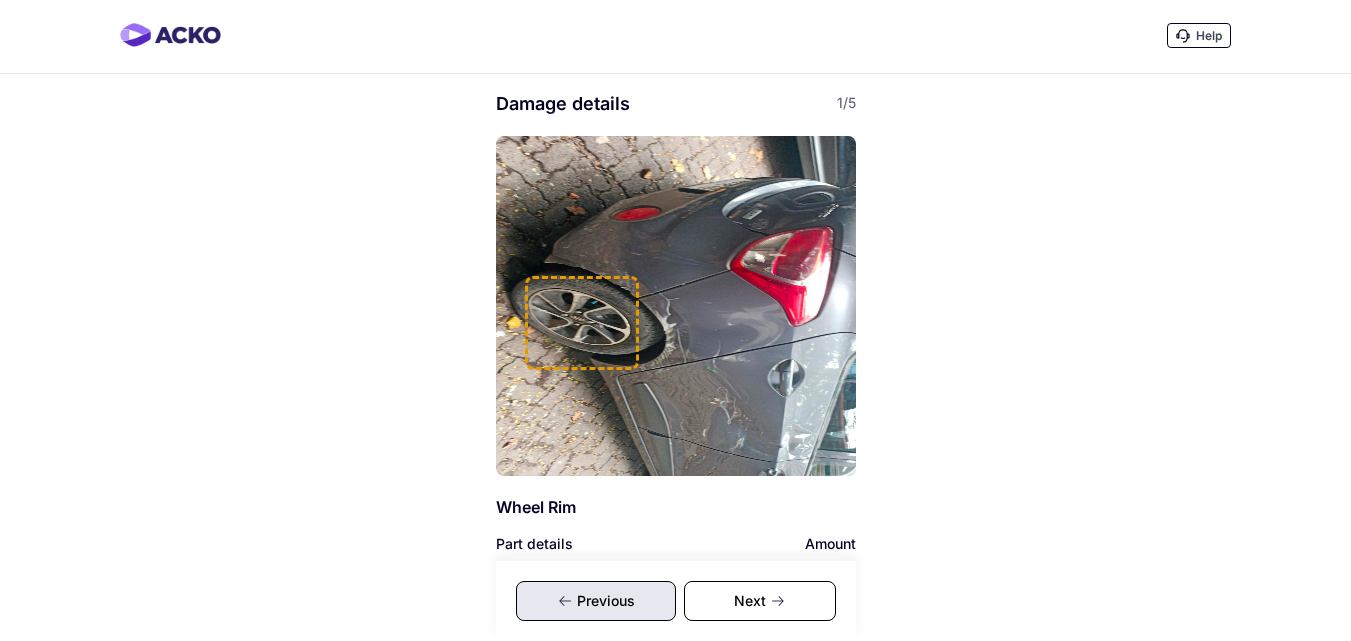 scroll, scrollTop: 0, scrollLeft: 0, axis: both 